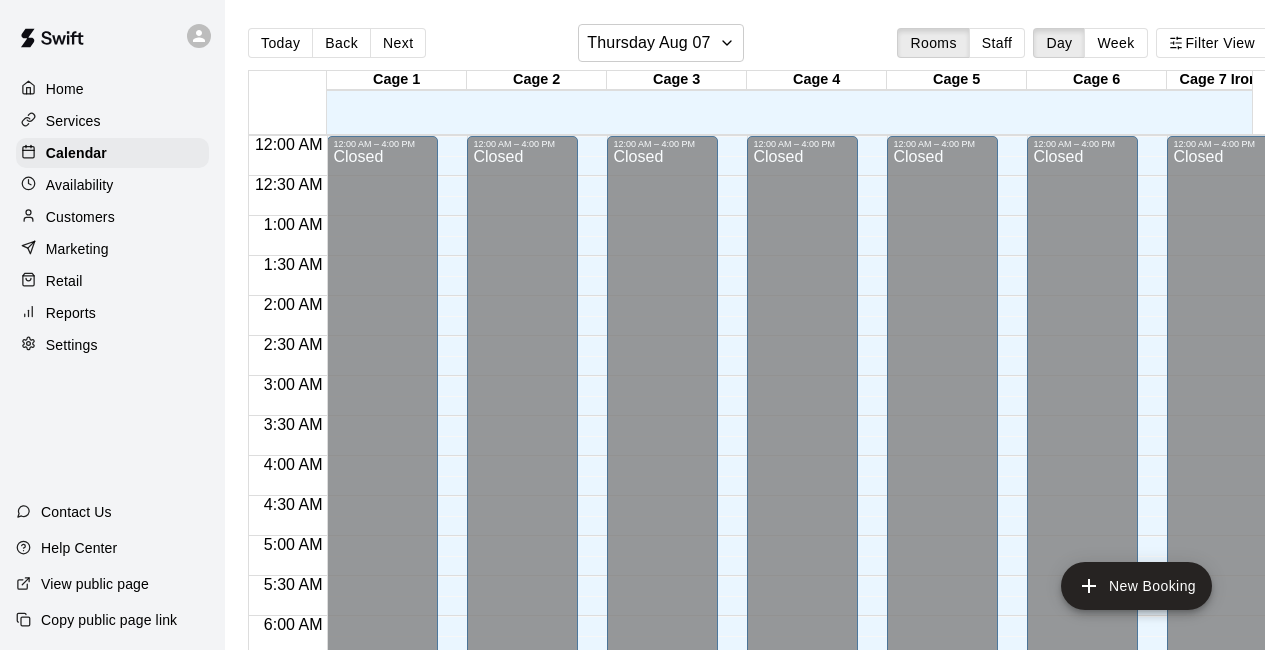 scroll, scrollTop: 0, scrollLeft: 0, axis: both 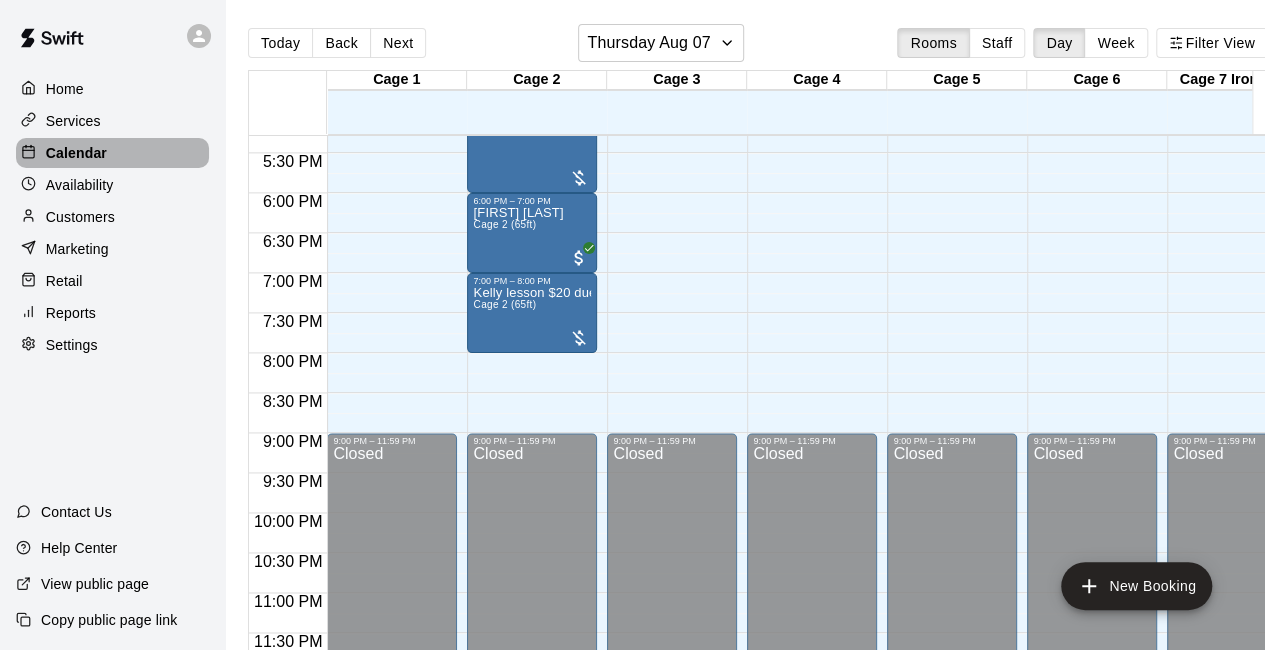 click on "Calendar" at bounding box center [76, 153] 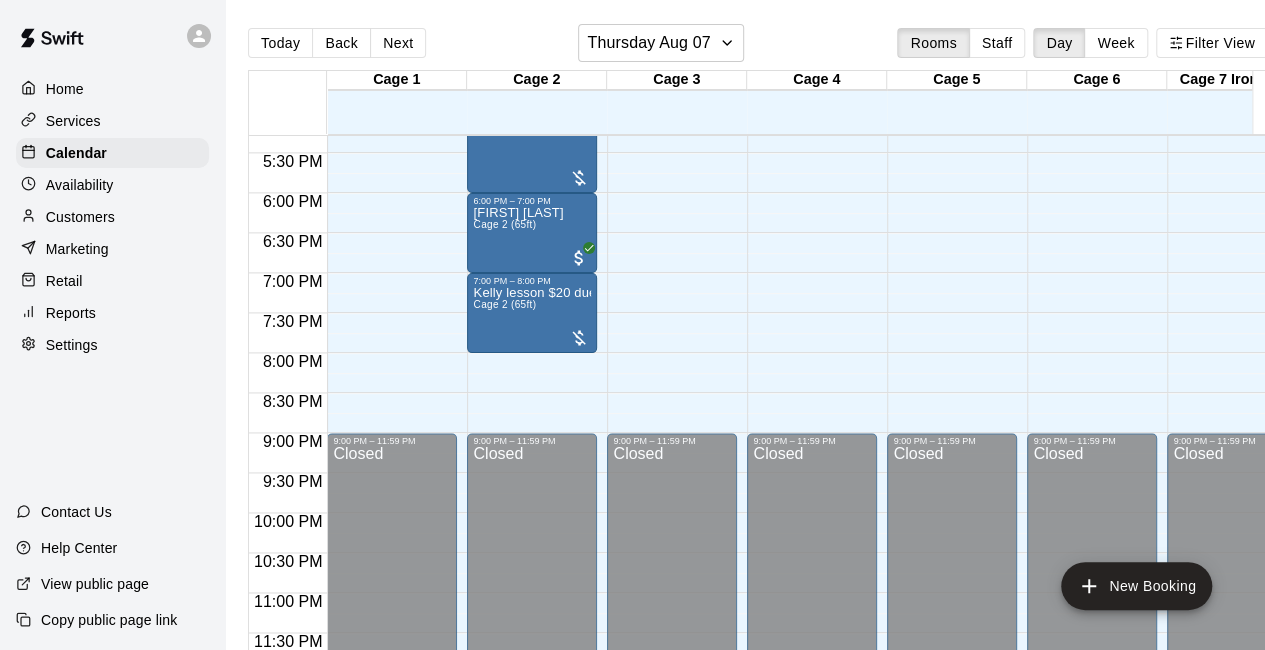 click on "Services" at bounding box center [73, 121] 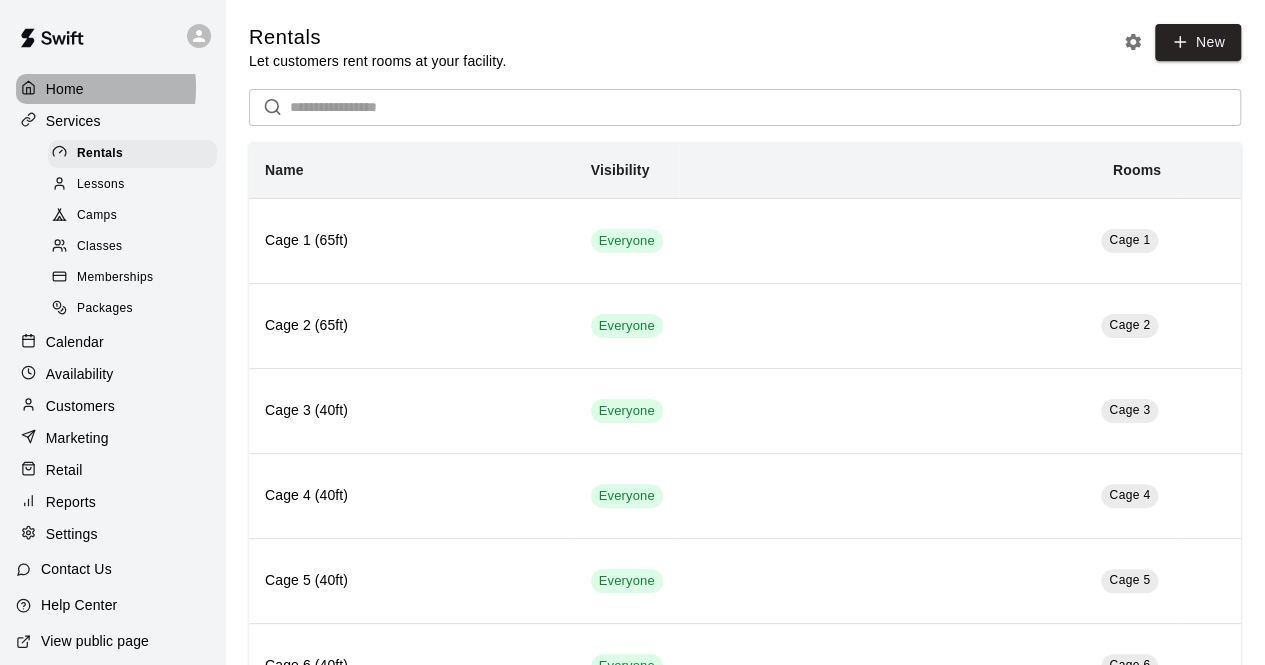 click on "Home" at bounding box center [65, 89] 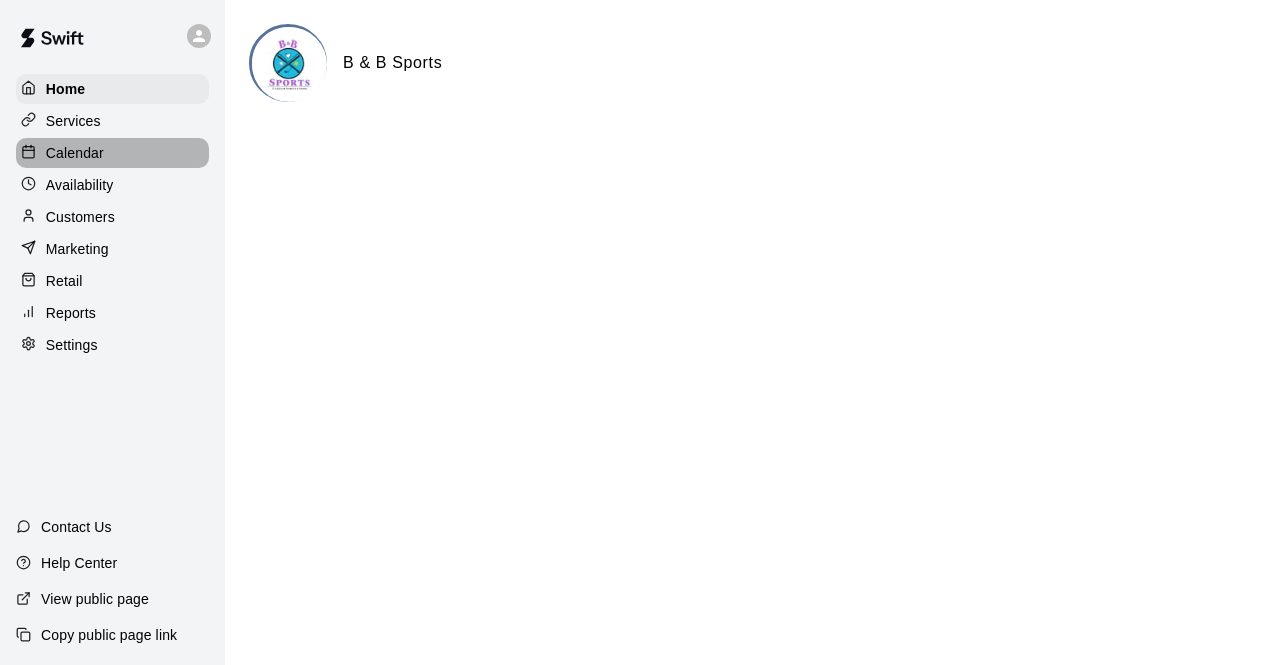 click on "Calendar" at bounding box center (75, 153) 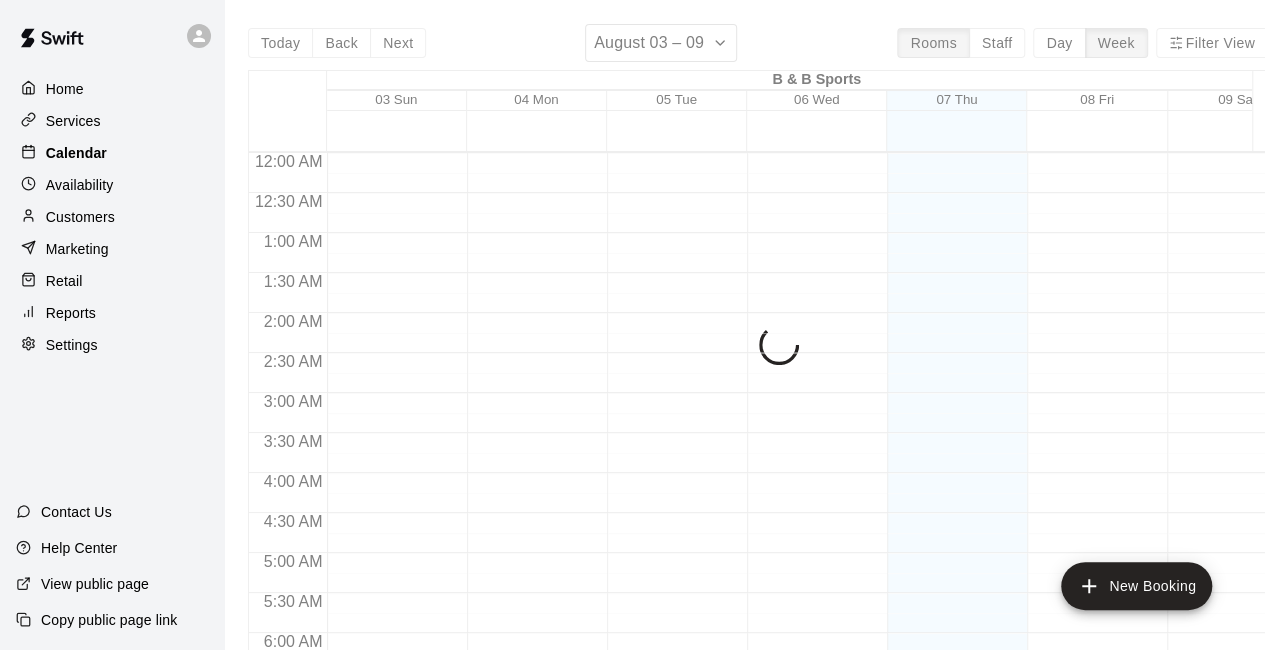 scroll, scrollTop: 810, scrollLeft: 0, axis: vertical 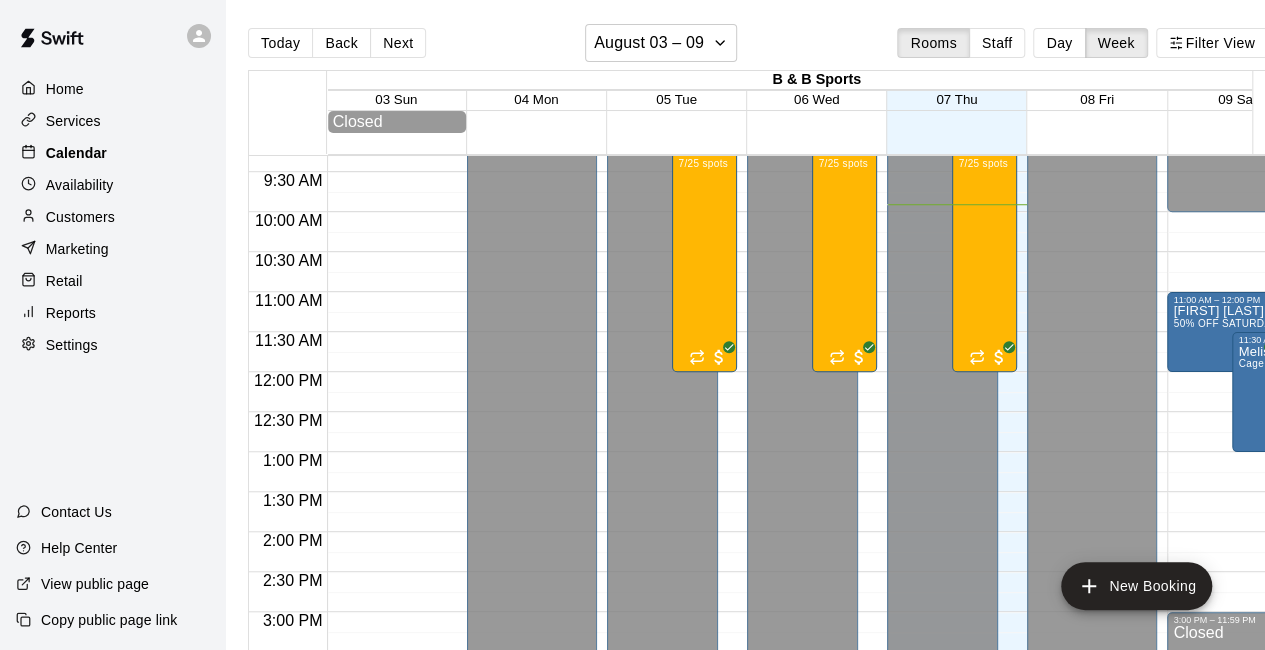 click on "Calendar" at bounding box center [76, 153] 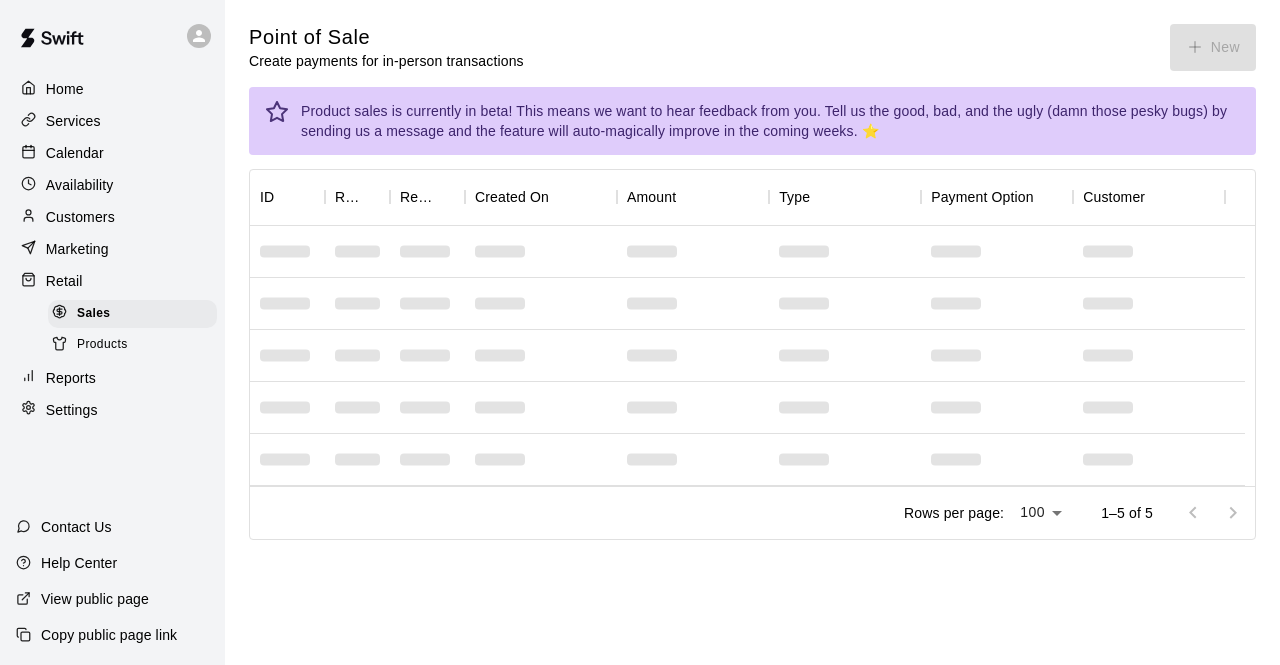 click on "Calendar" at bounding box center (75, 153) 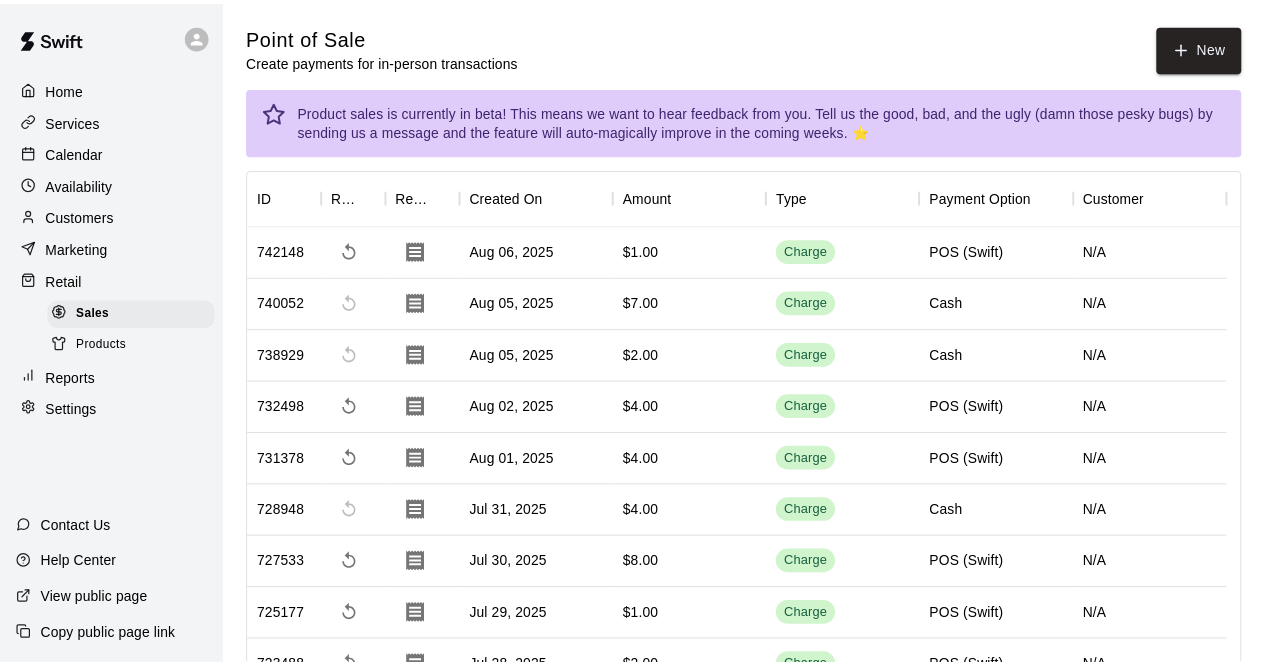 scroll, scrollTop: 0, scrollLeft: 0, axis: both 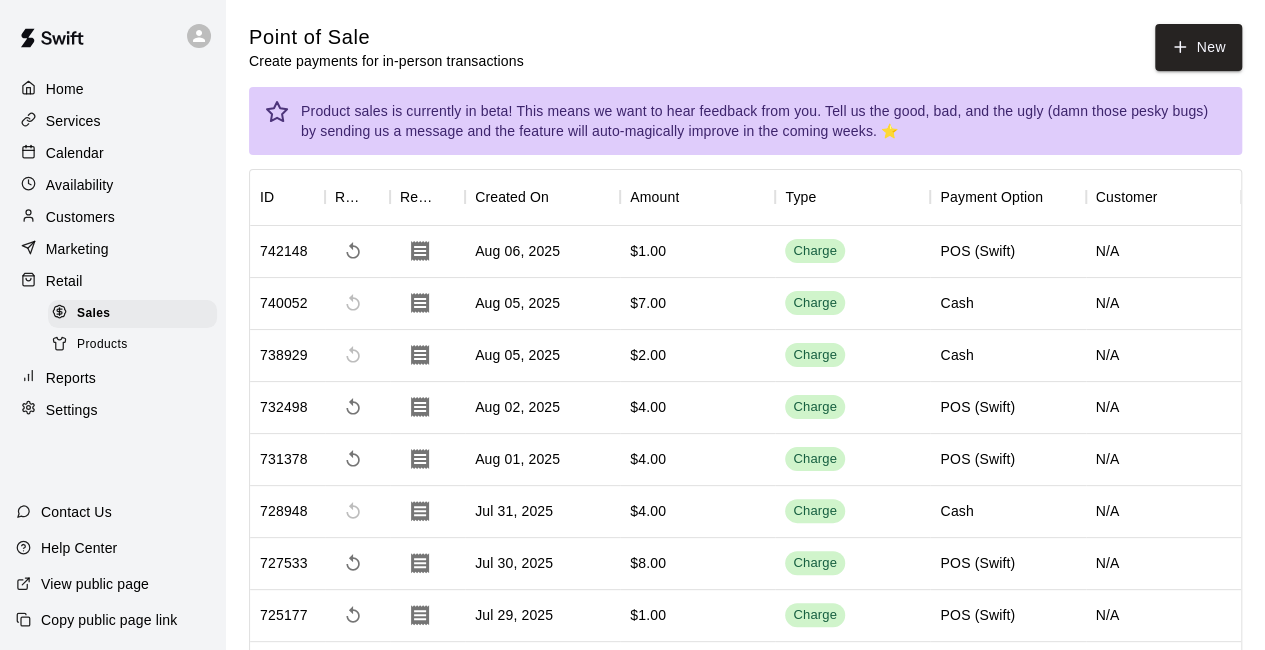 click on "Calendar" at bounding box center [75, 153] 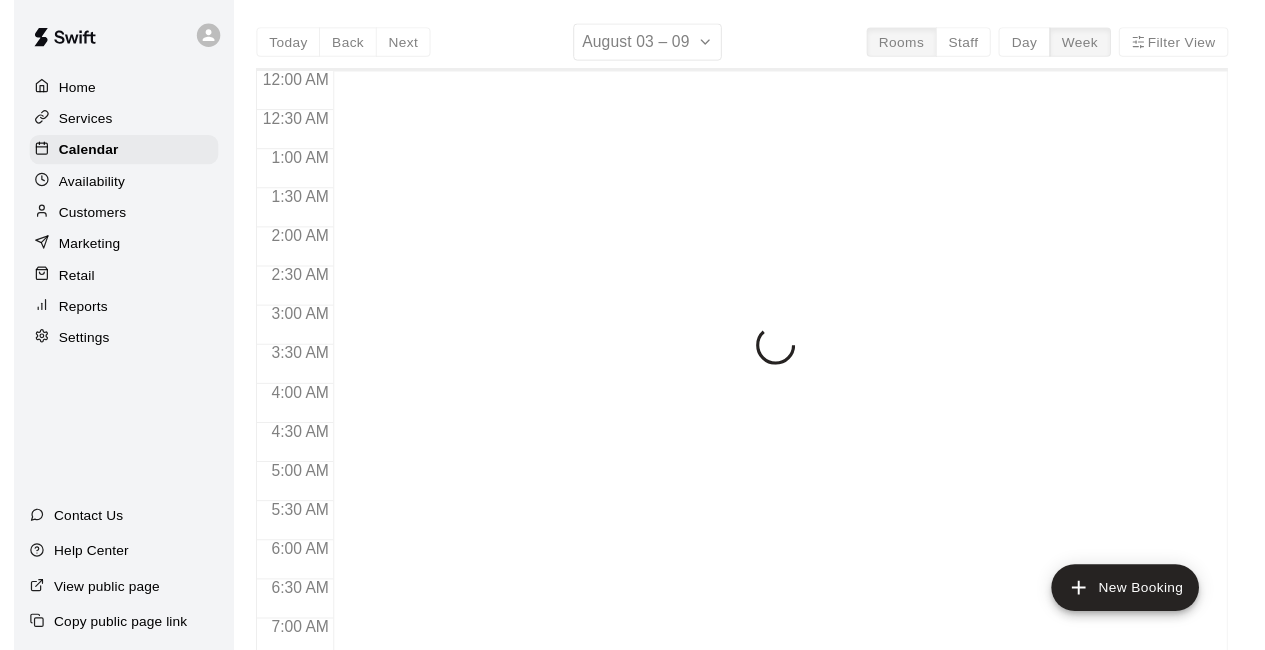 scroll, scrollTop: 795, scrollLeft: 0, axis: vertical 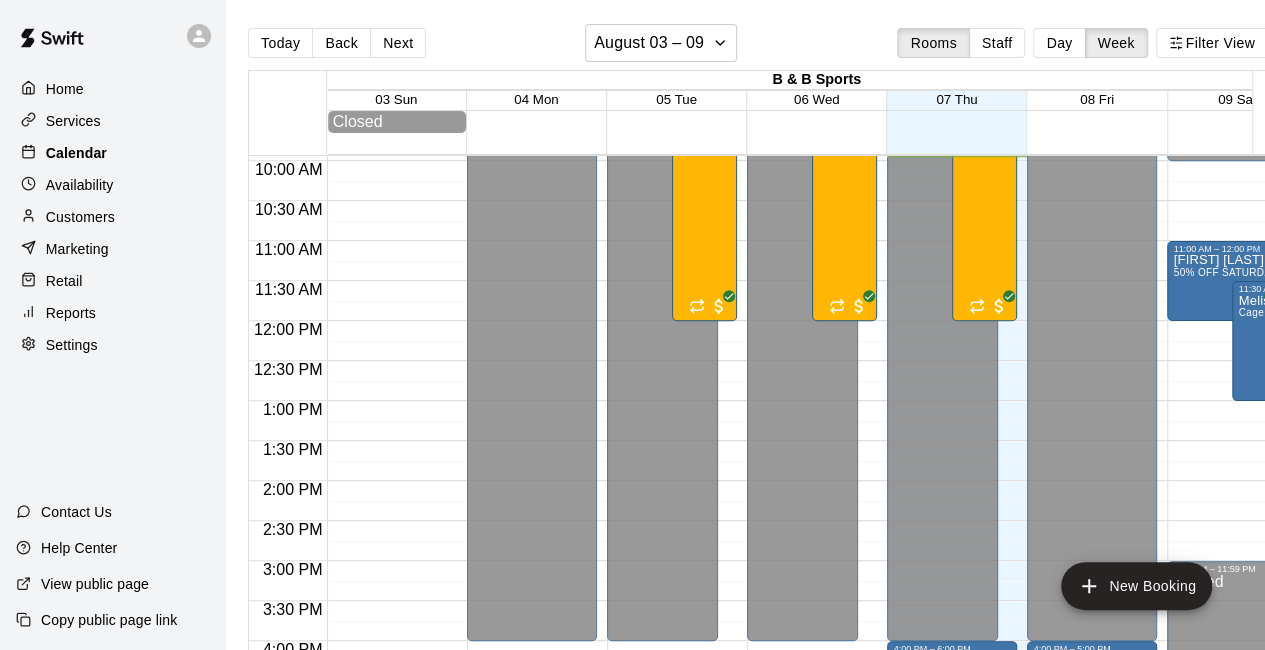 click on "Calendar" at bounding box center (112, 153) 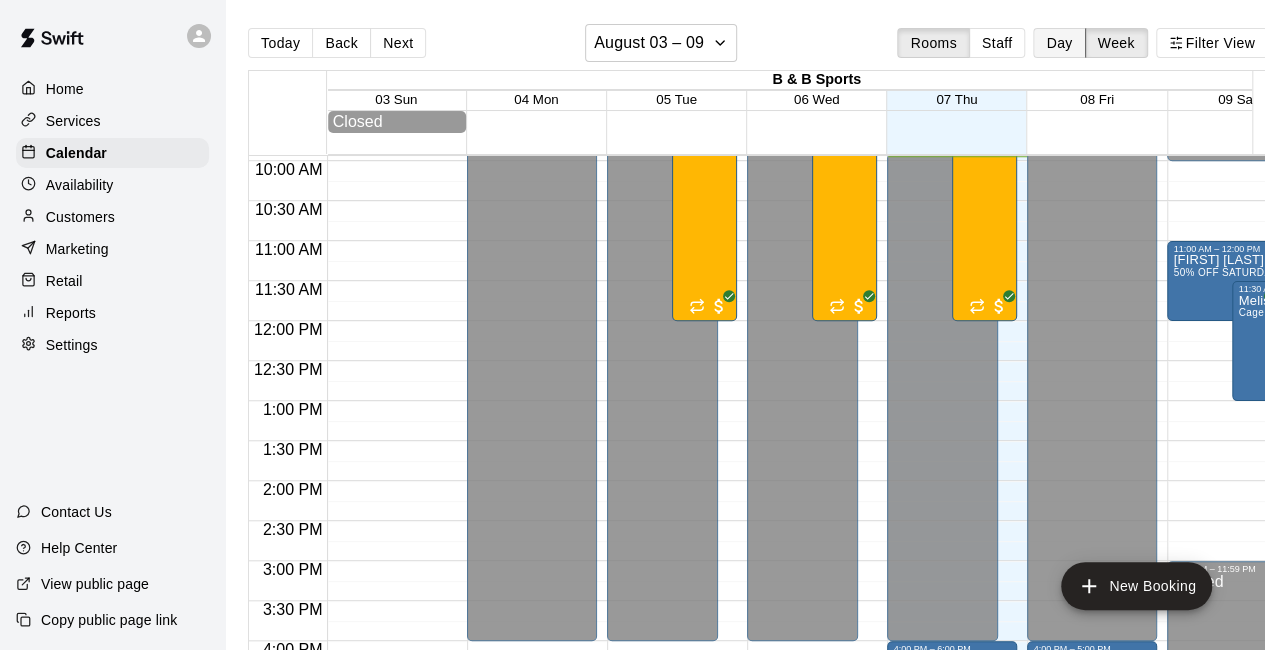 click on "Day" at bounding box center (1059, 43) 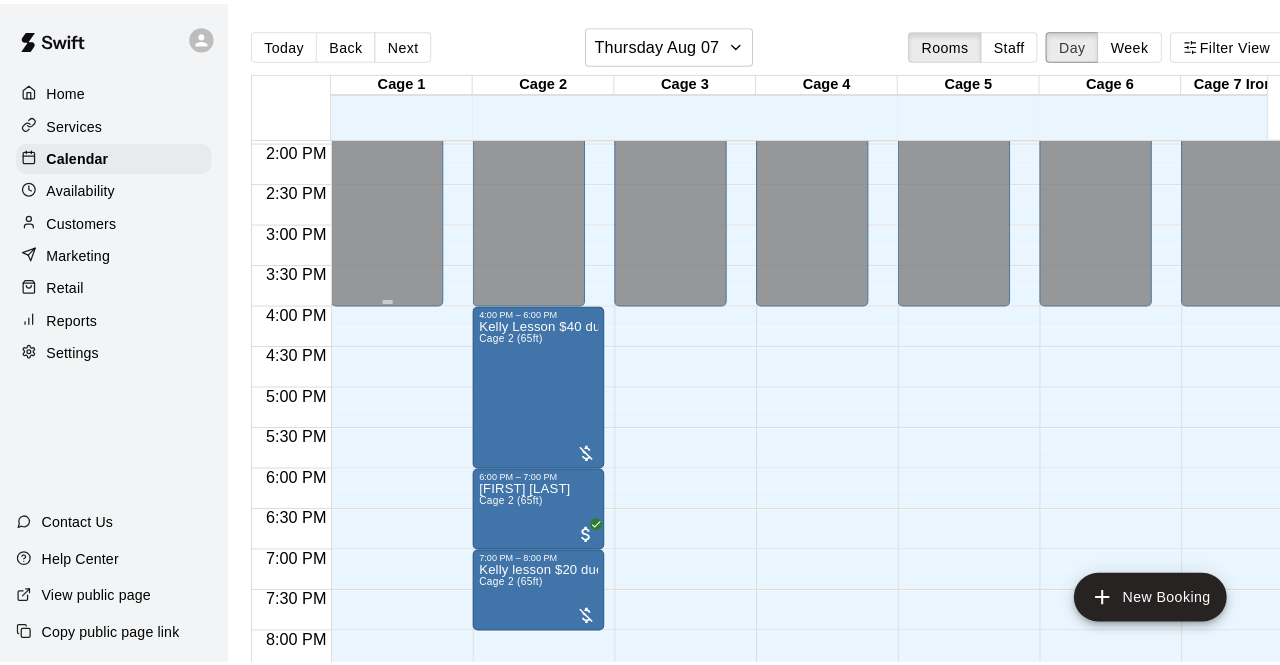 scroll, scrollTop: 1119, scrollLeft: 0, axis: vertical 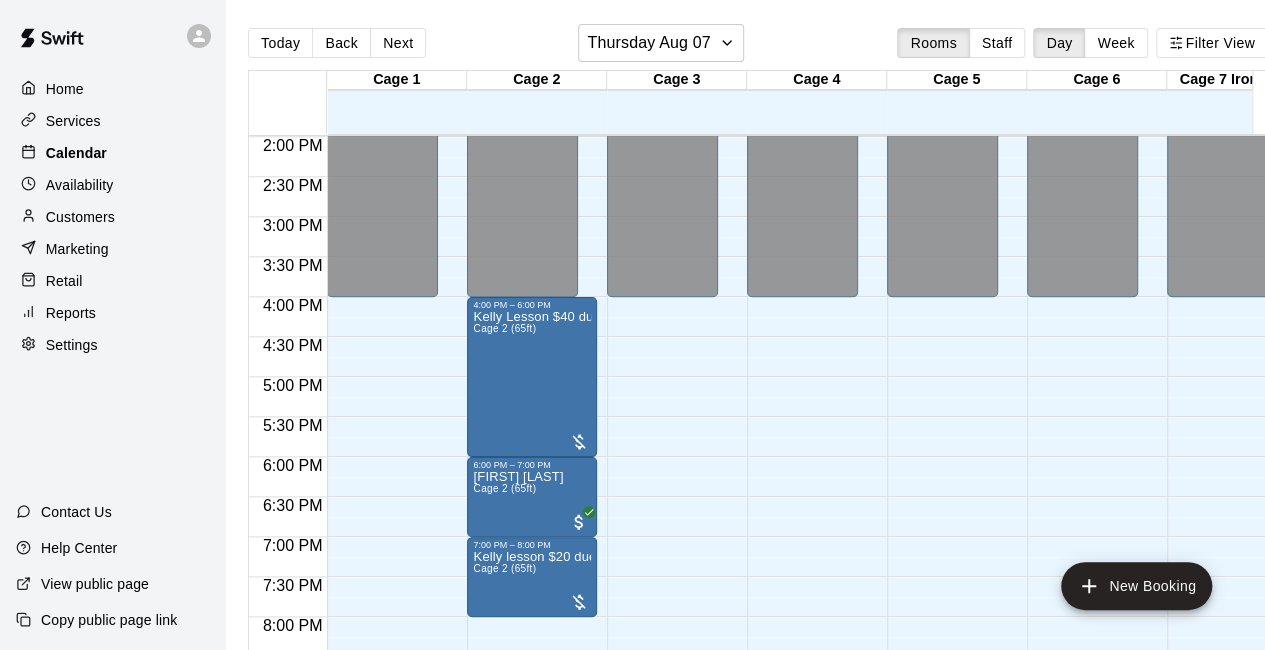 click on "Calendar" at bounding box center (76, 153) 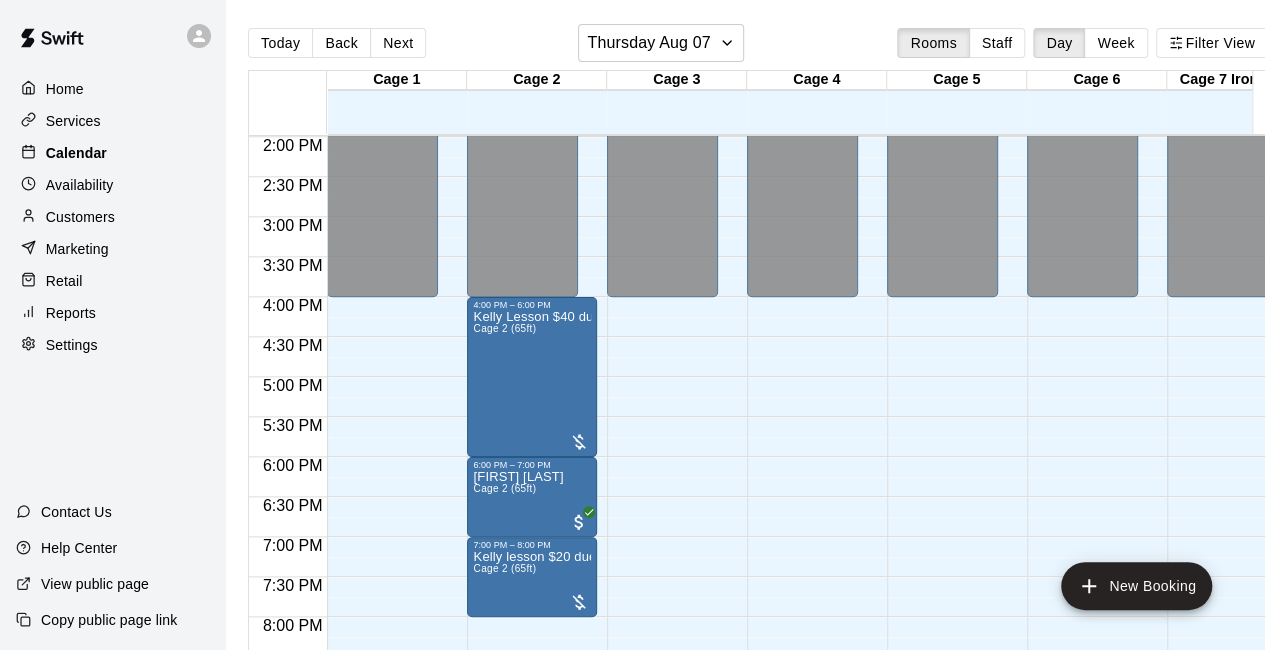 click on "Calendar" at bounding box center (76, 153) 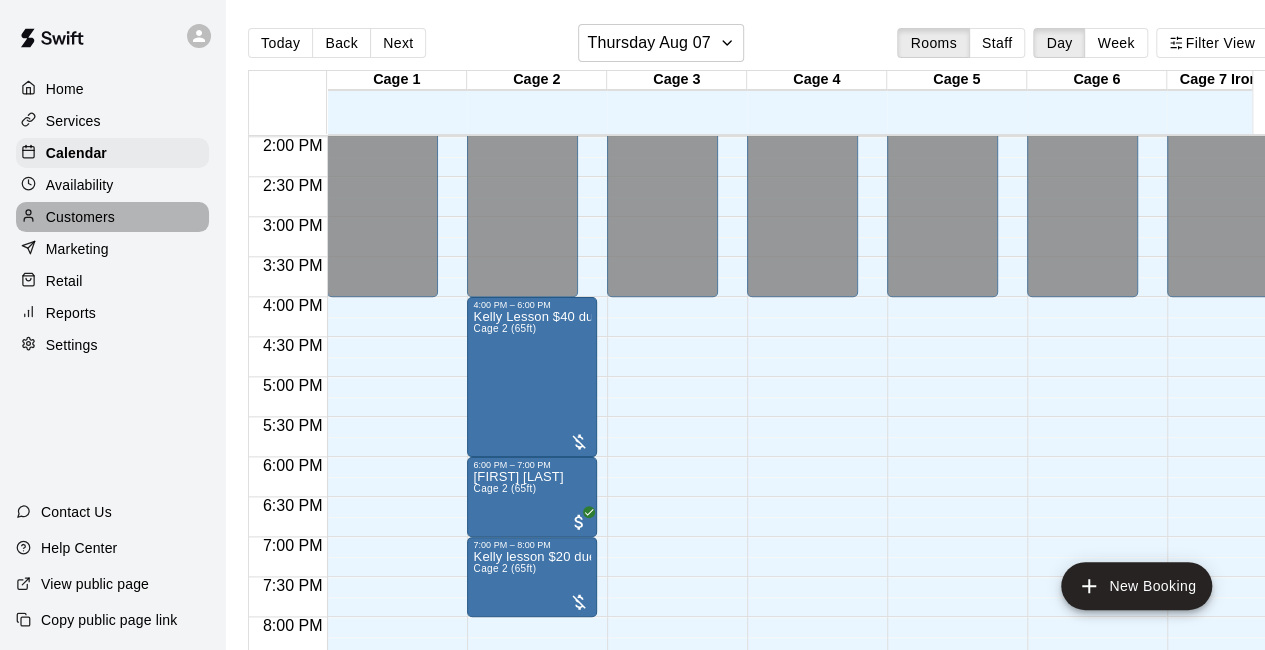 click on "Customers" at bounding box center [80, 217] 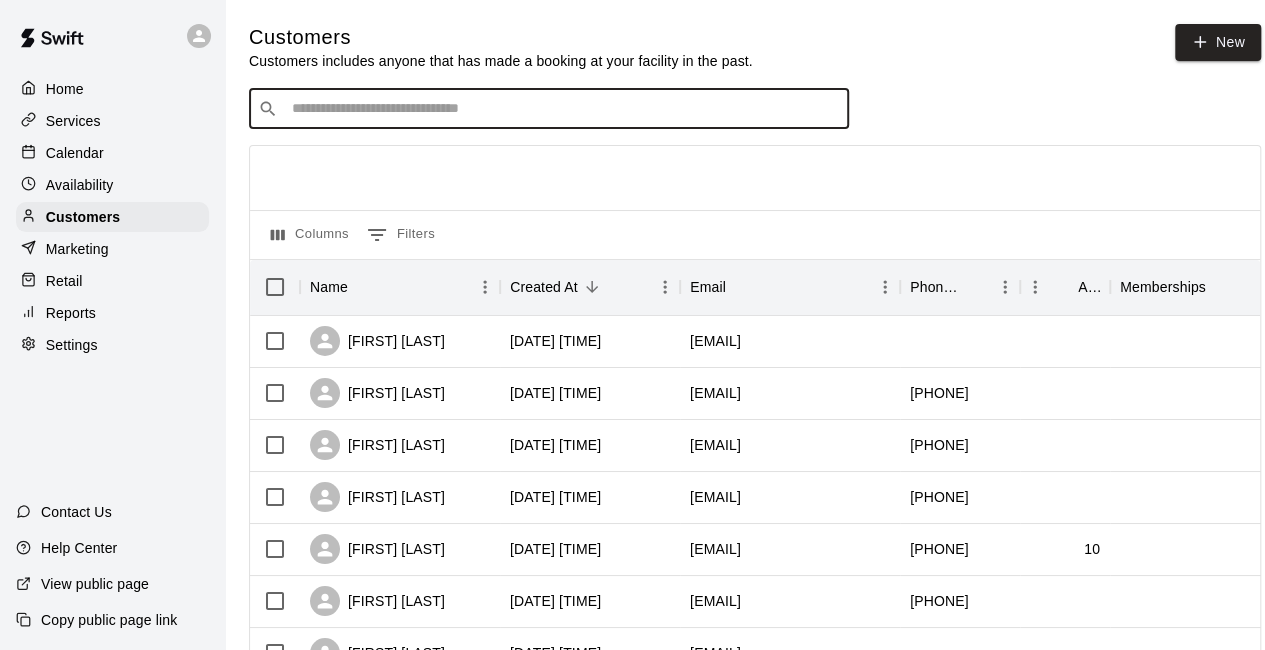 click at bounding box center [563, 109] 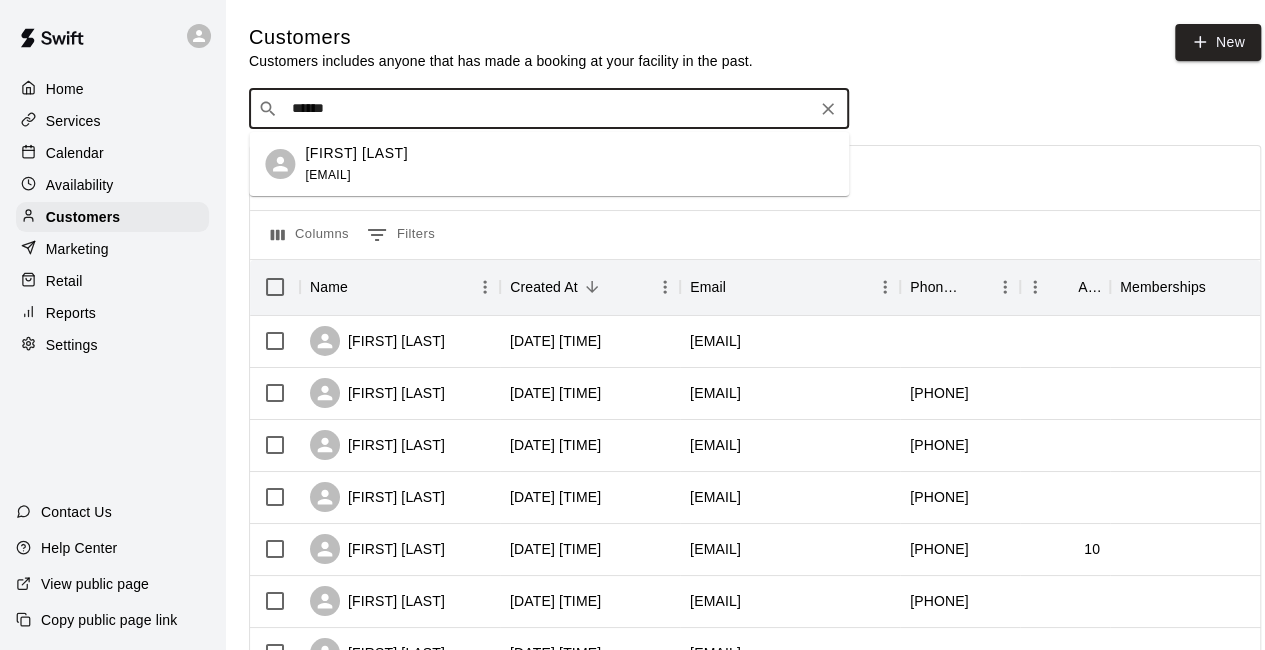 type on "*******" 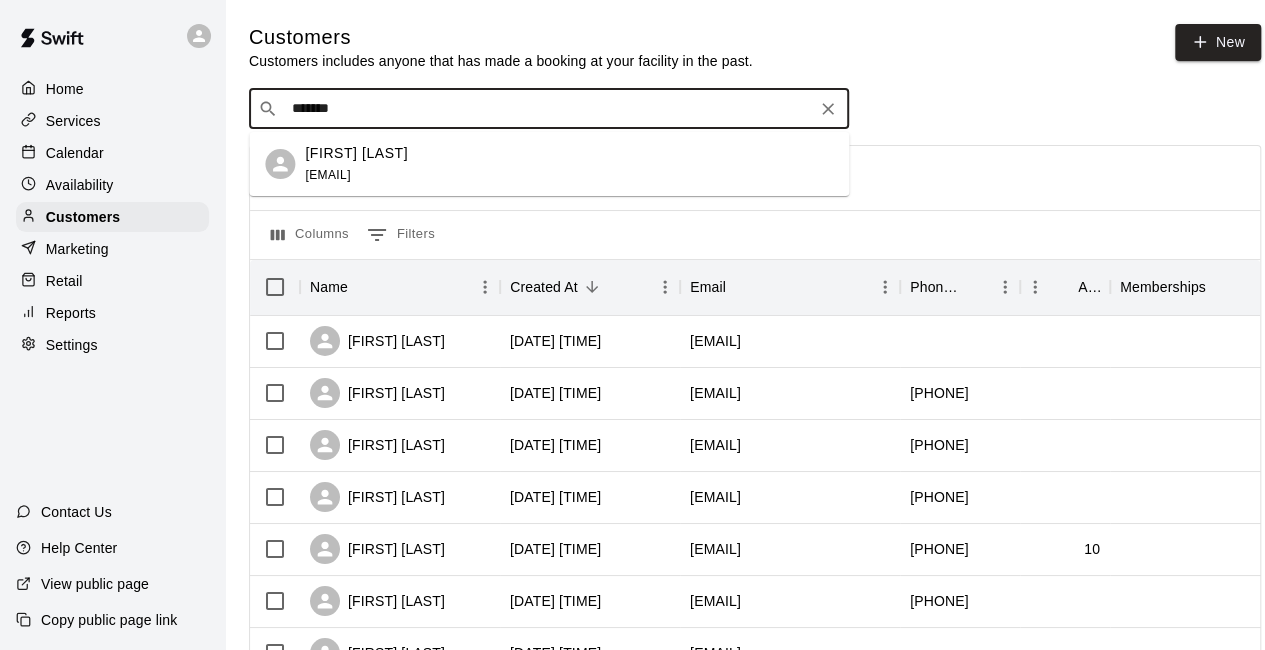 click on "[FIRST] [LAST]" at bounding box center [356, 153] 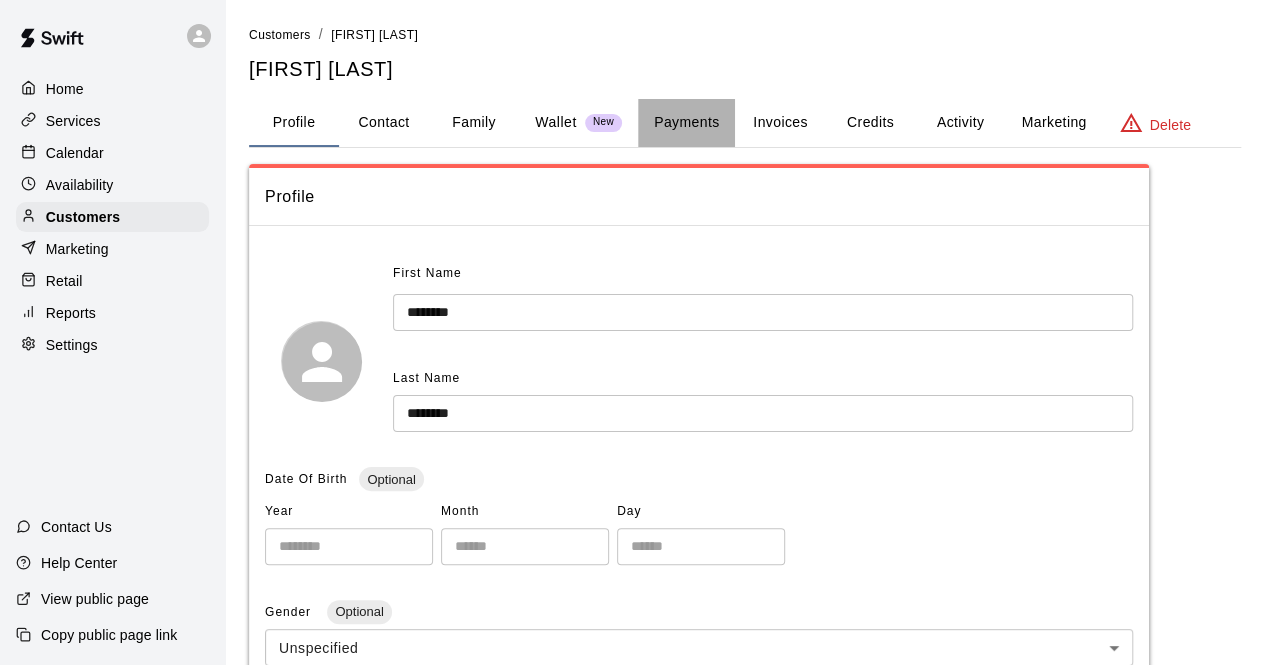 click on "Payments" at bounding box center [686, 123] 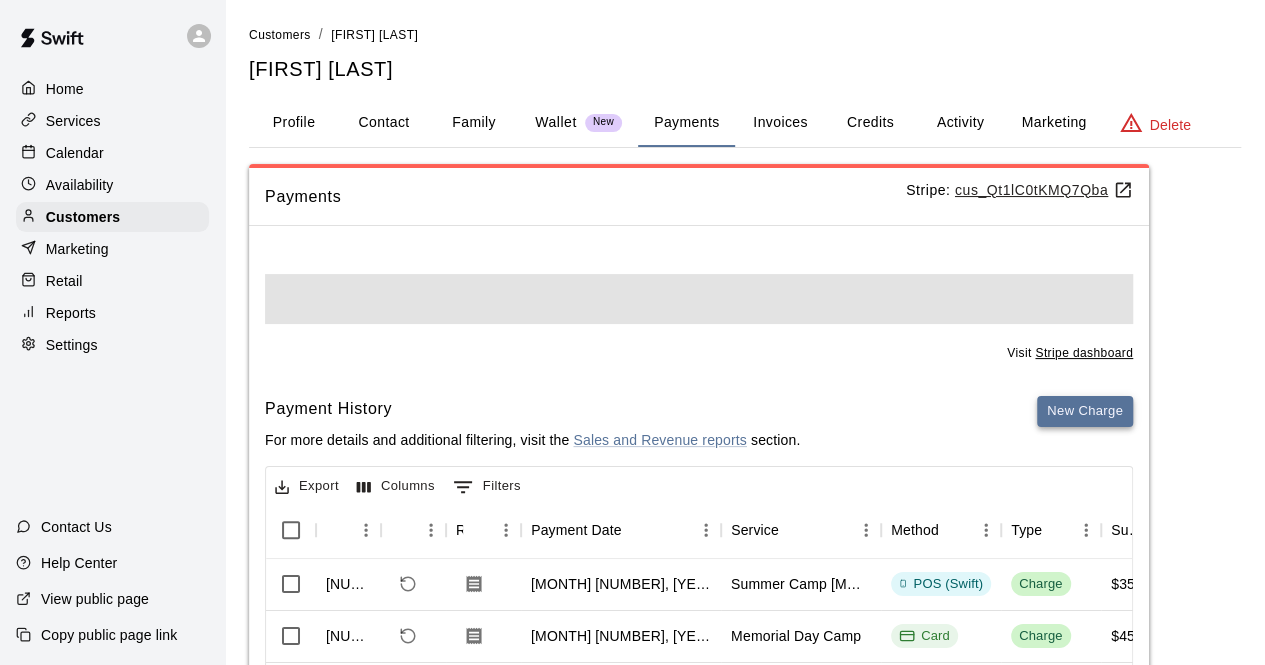 click on "New Charge" at bounding box center [1085, 411] 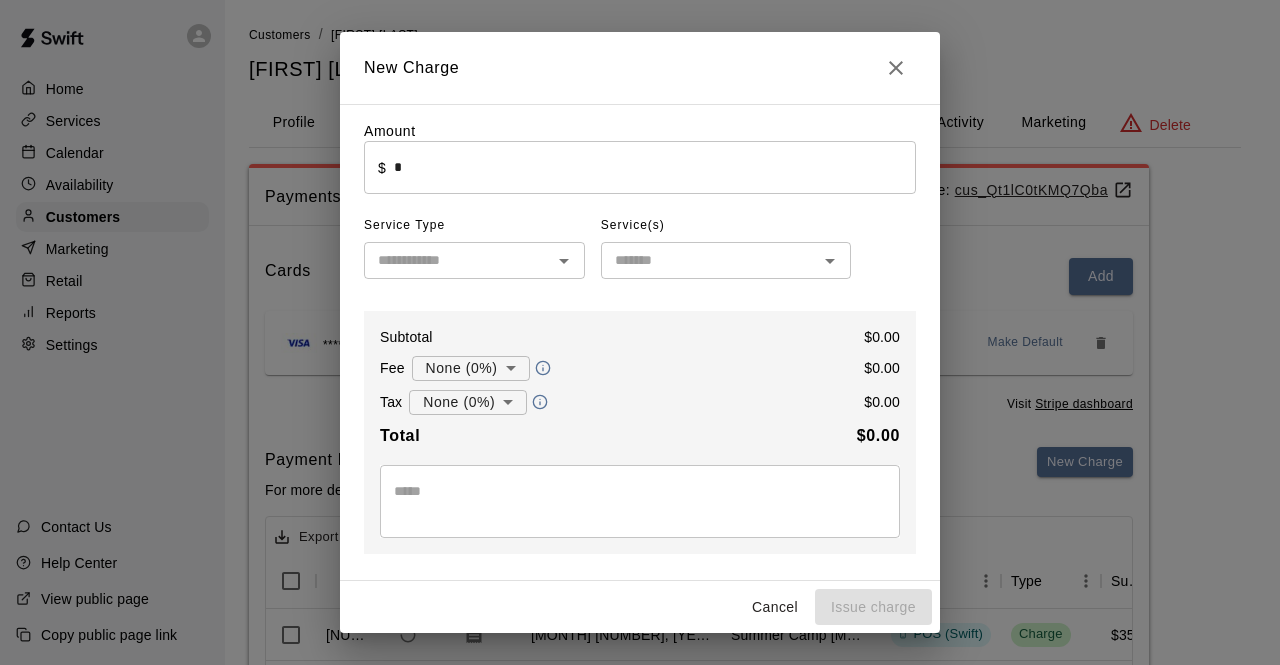 click on "*" at bounding box center [655, 167] 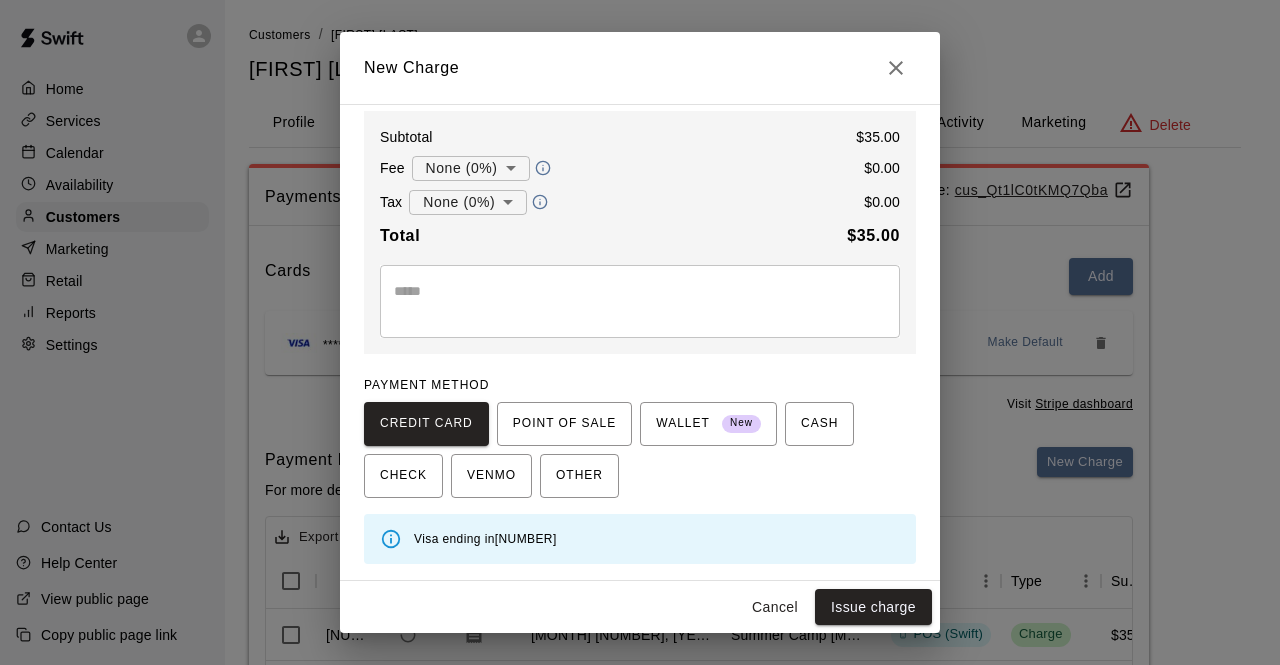 scroll, scrollTop: 0, scrollLeft: 0, axis: both 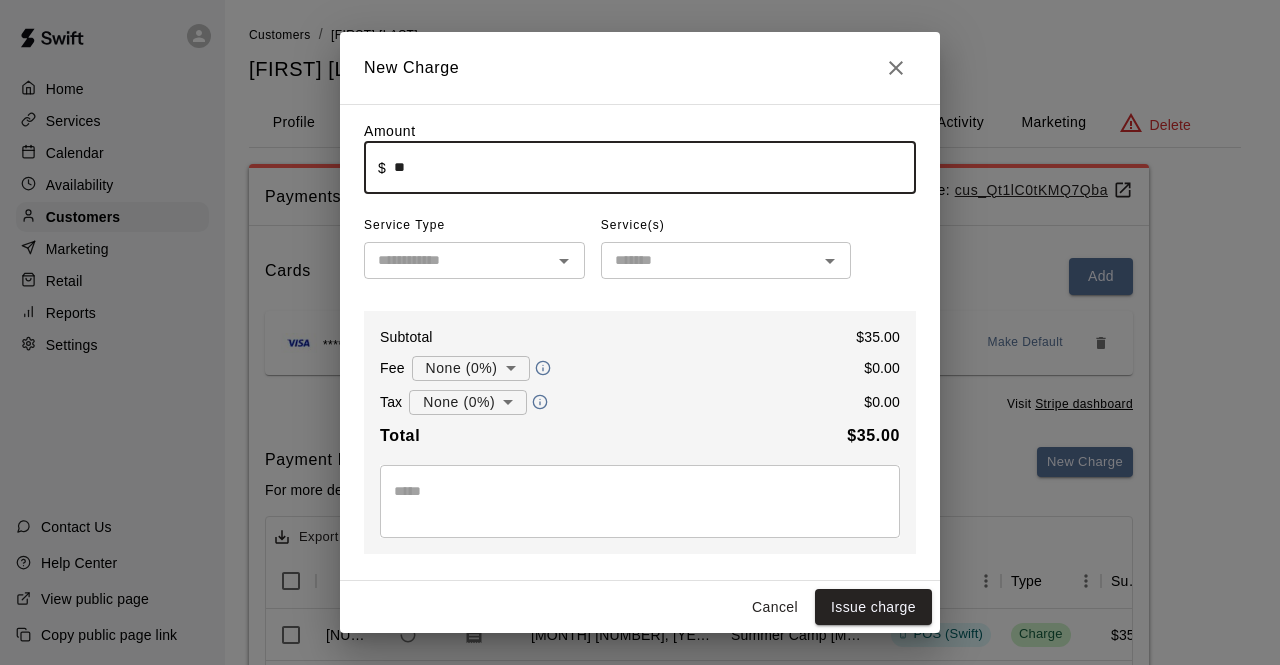 click on "**" at bounding box center [655, 167] 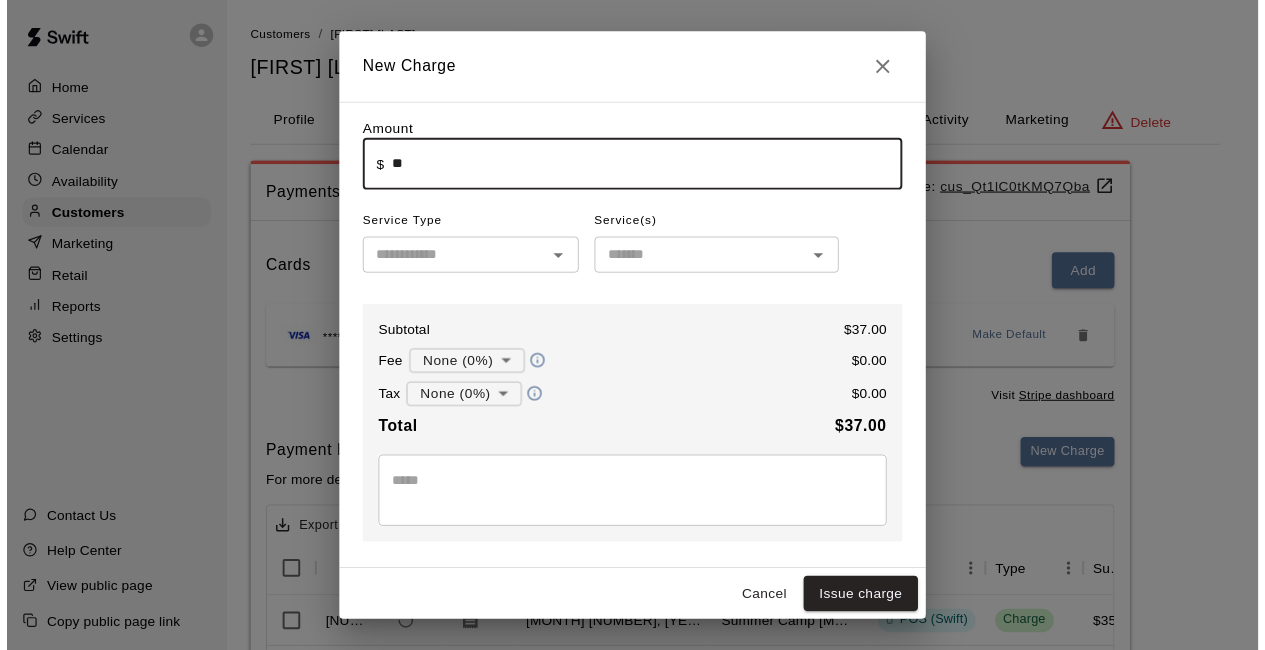 scroll, scrollTop: 200, scrollLeft: 0, axis: vertical 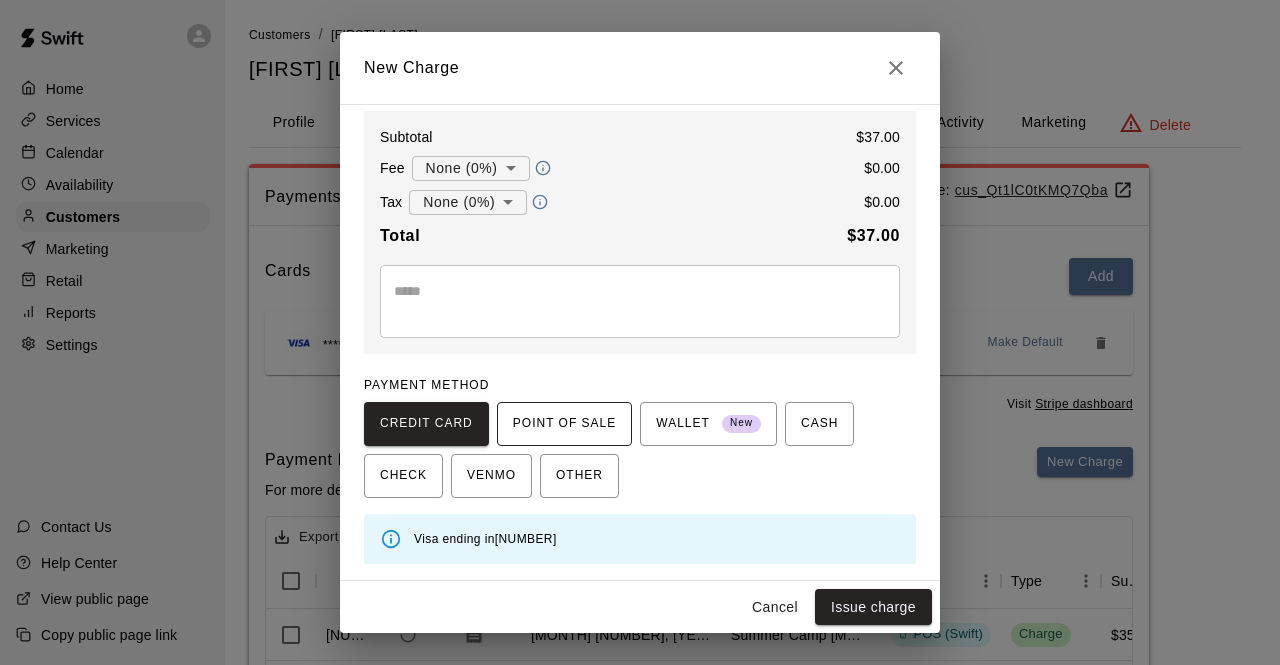 click on "POINT OF SALE" at bounding box center [564, 424] 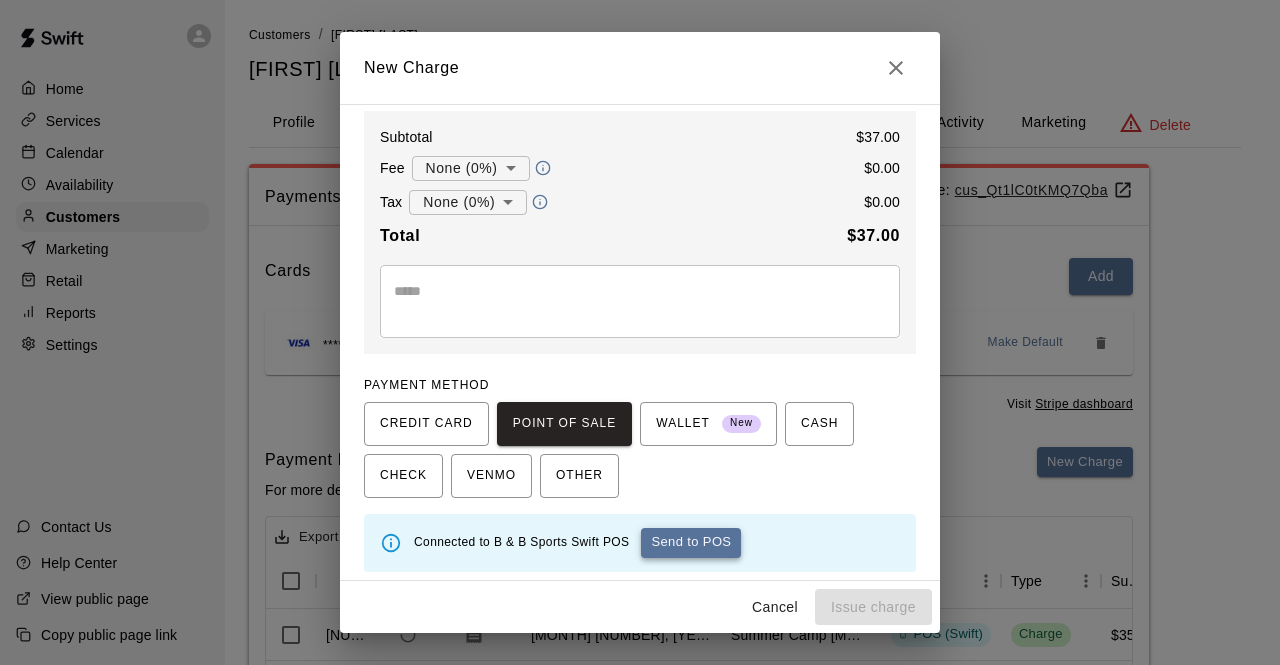 click on "Send to POS" at bounding box center [691, 543] 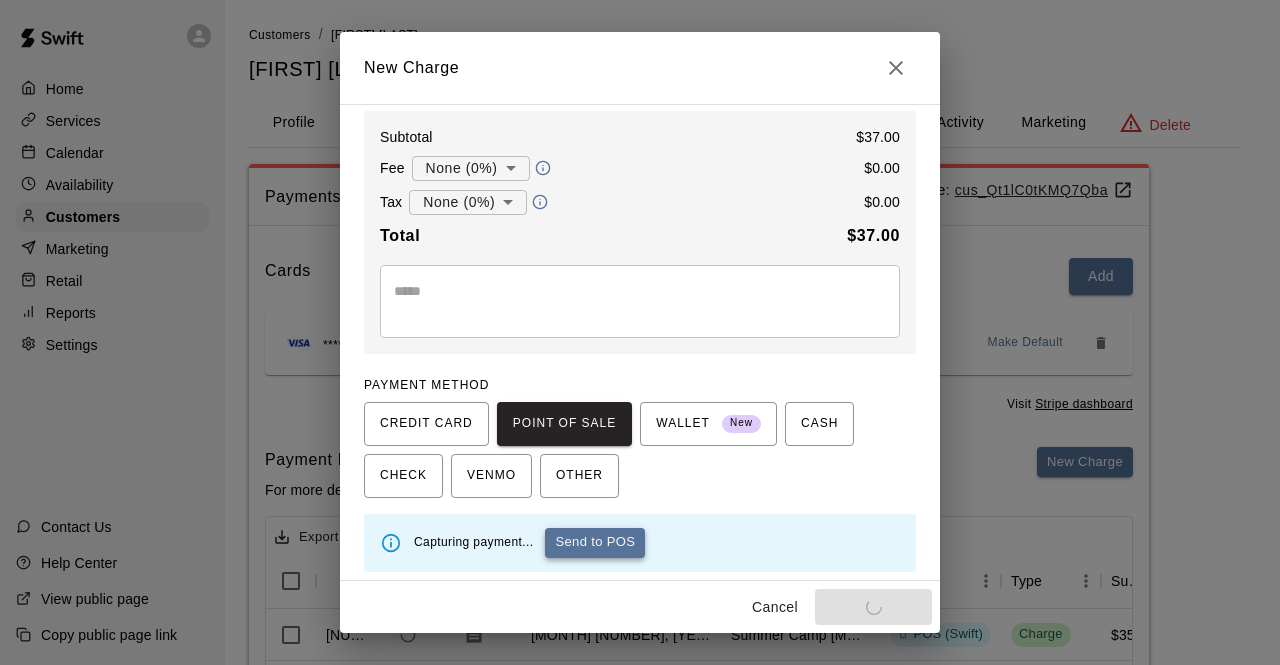 type on "*" 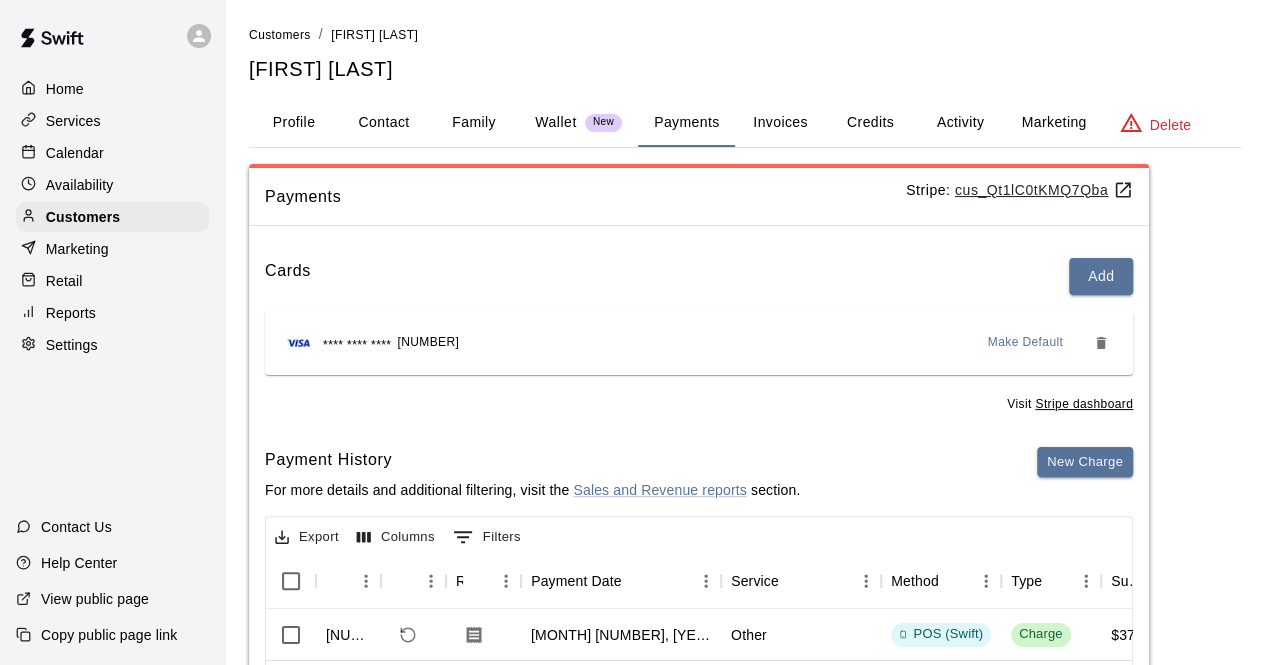 click on "Calendar" at bounding box center [75, 153] 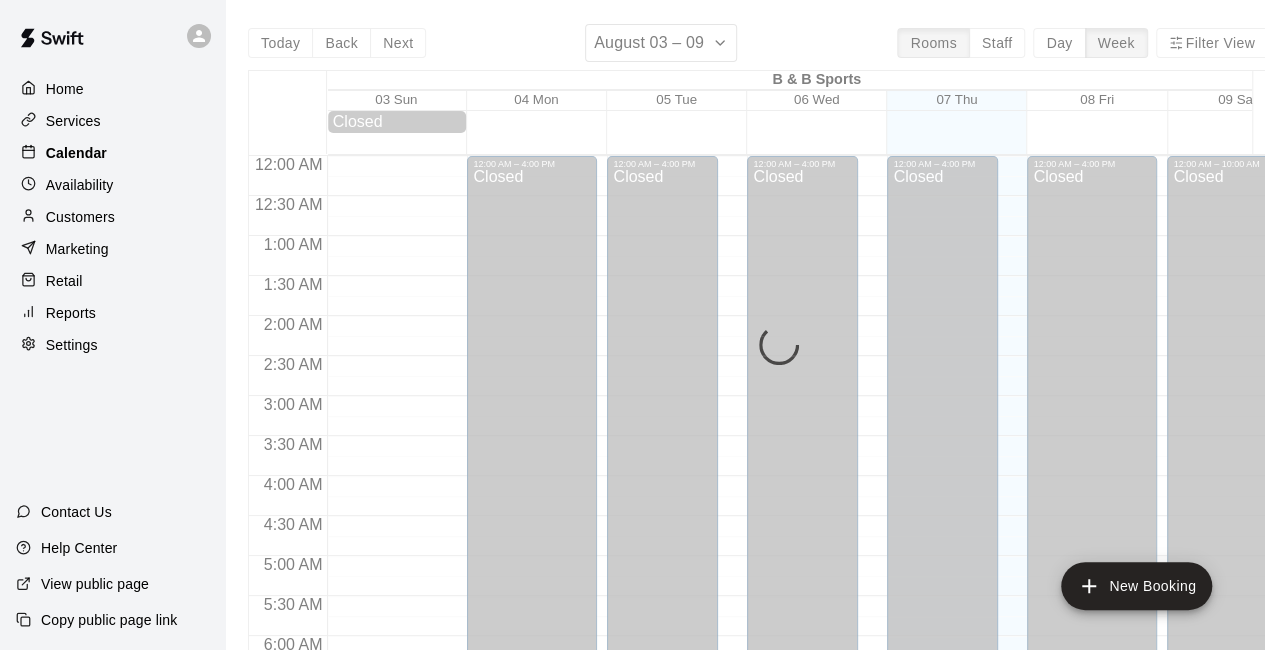 scroll, scrollTop: 800, scrollLeft: 0, axis: vertical 